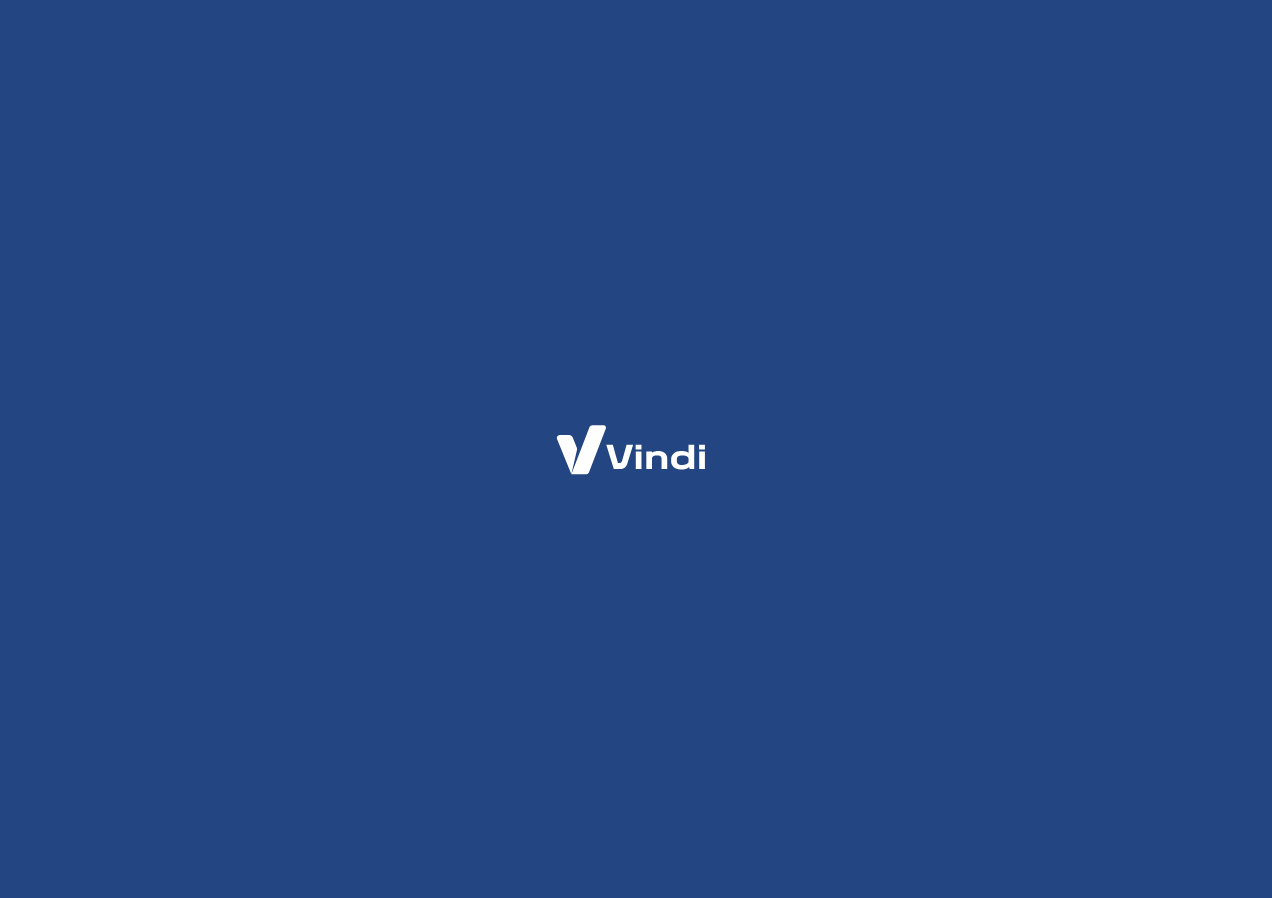 scroll, scrollTop: 0, scrollLeft: 0, axis: both 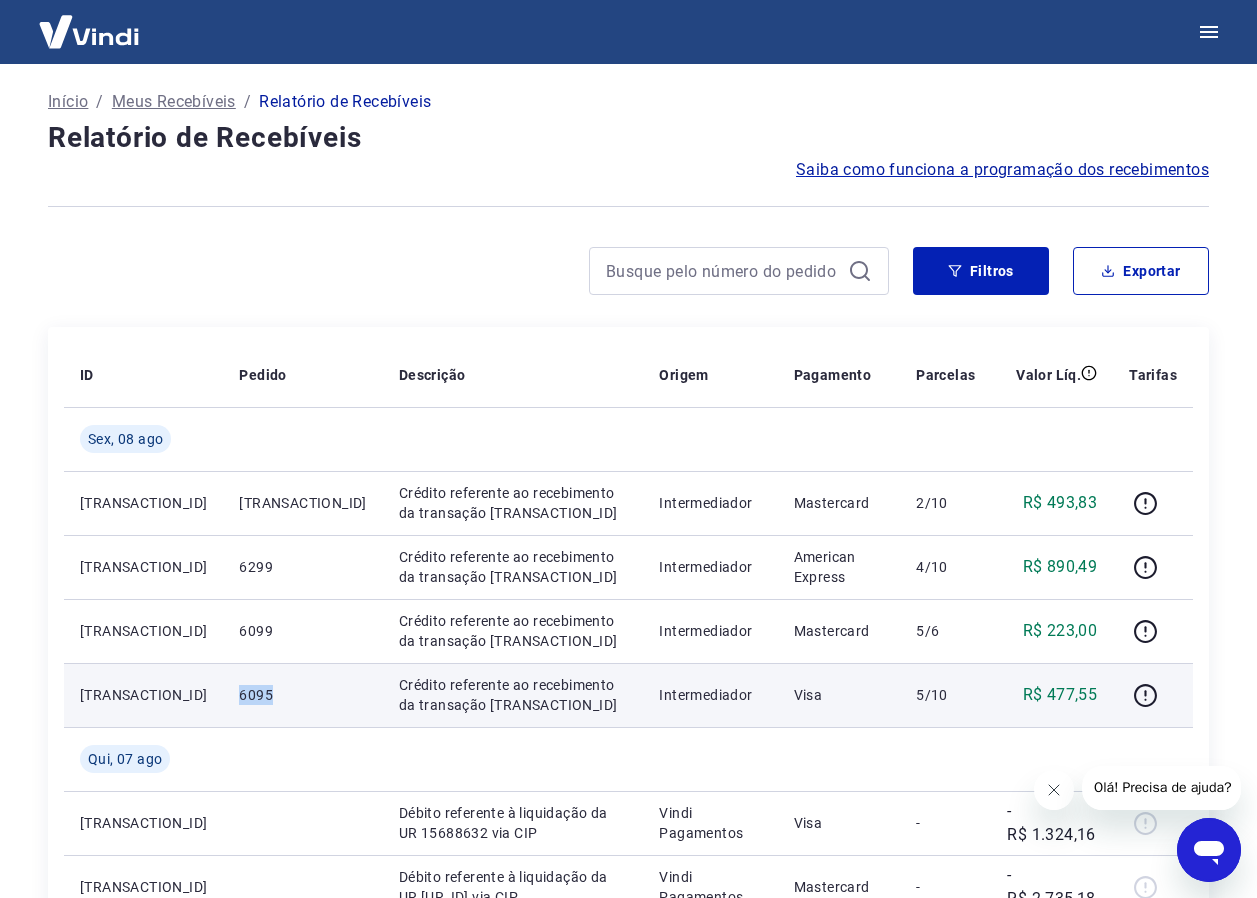 drag, startPoint x: 197, startPoint y: 700, endPoint x: 251, endPoint y: 691, distance: 54.74486 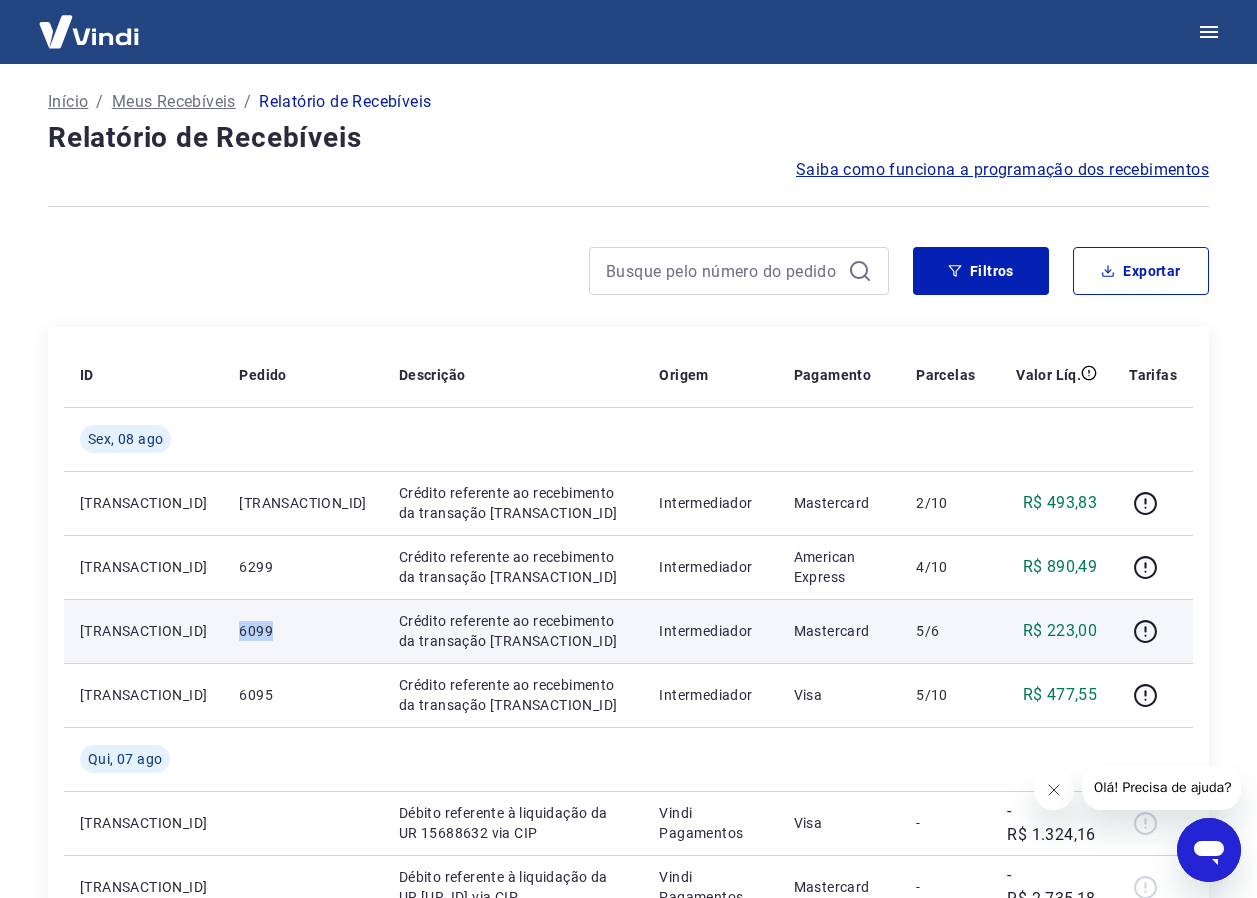 drag, startPoint x: 205, startPoint y: 633, endPoint x: 255, endPoint y: 629, distance: 50.159744 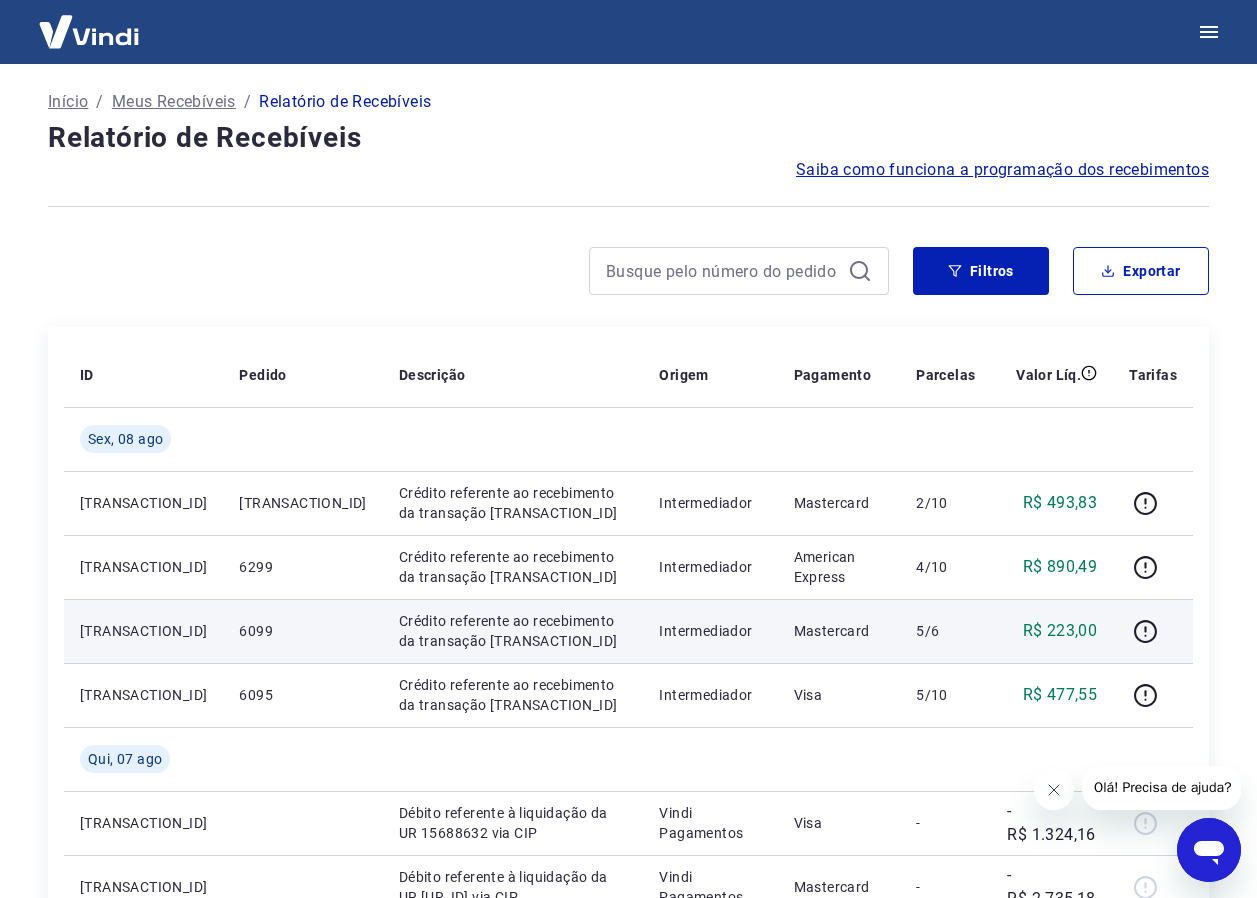 drag, startPoint x: 255, startPoint y: 629, endPoint x: 230, endPoint y: 635, distance: 25.70992 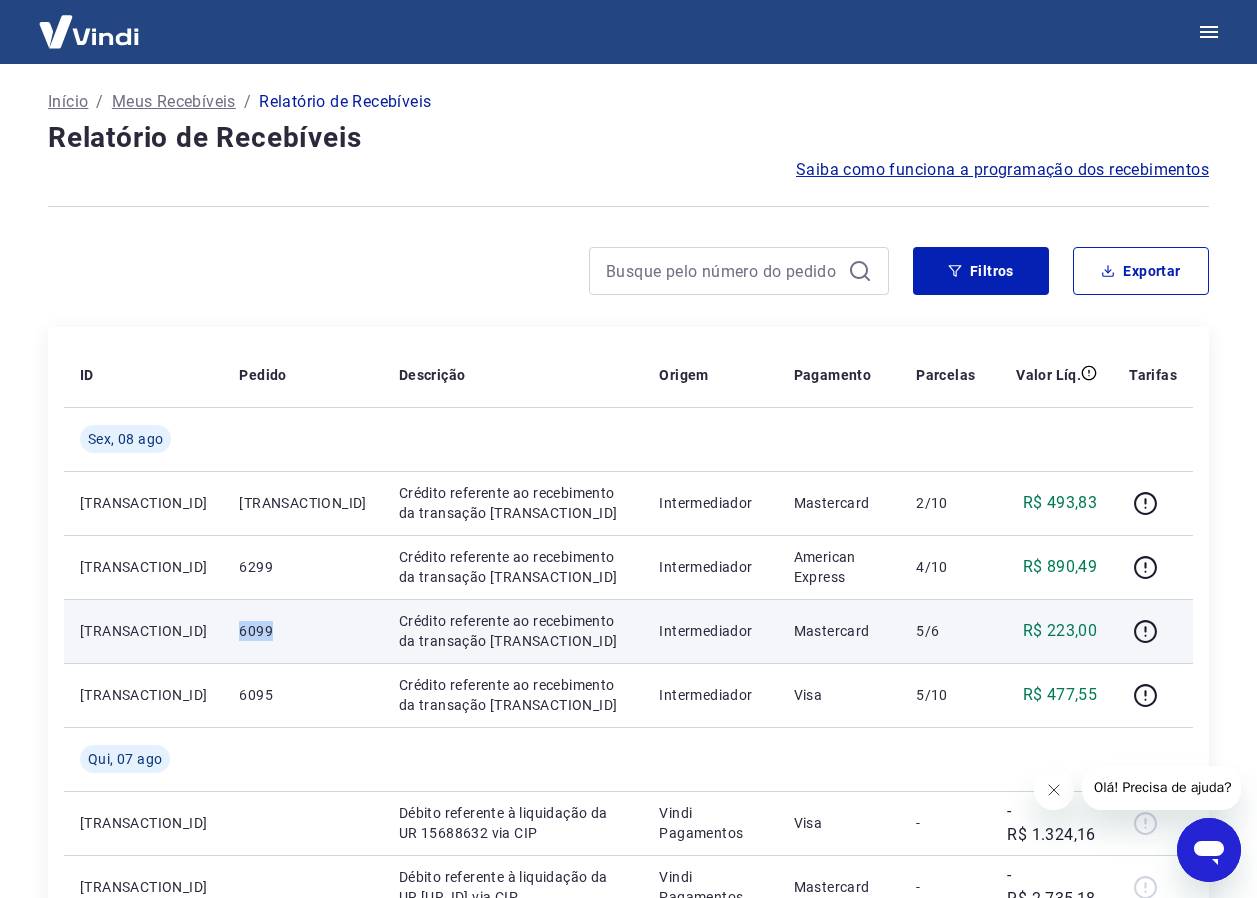 drag, startPoint x: 230, startPoint y: 635, endPoint x: 252, endPoint y: 634, distance: 22.022715 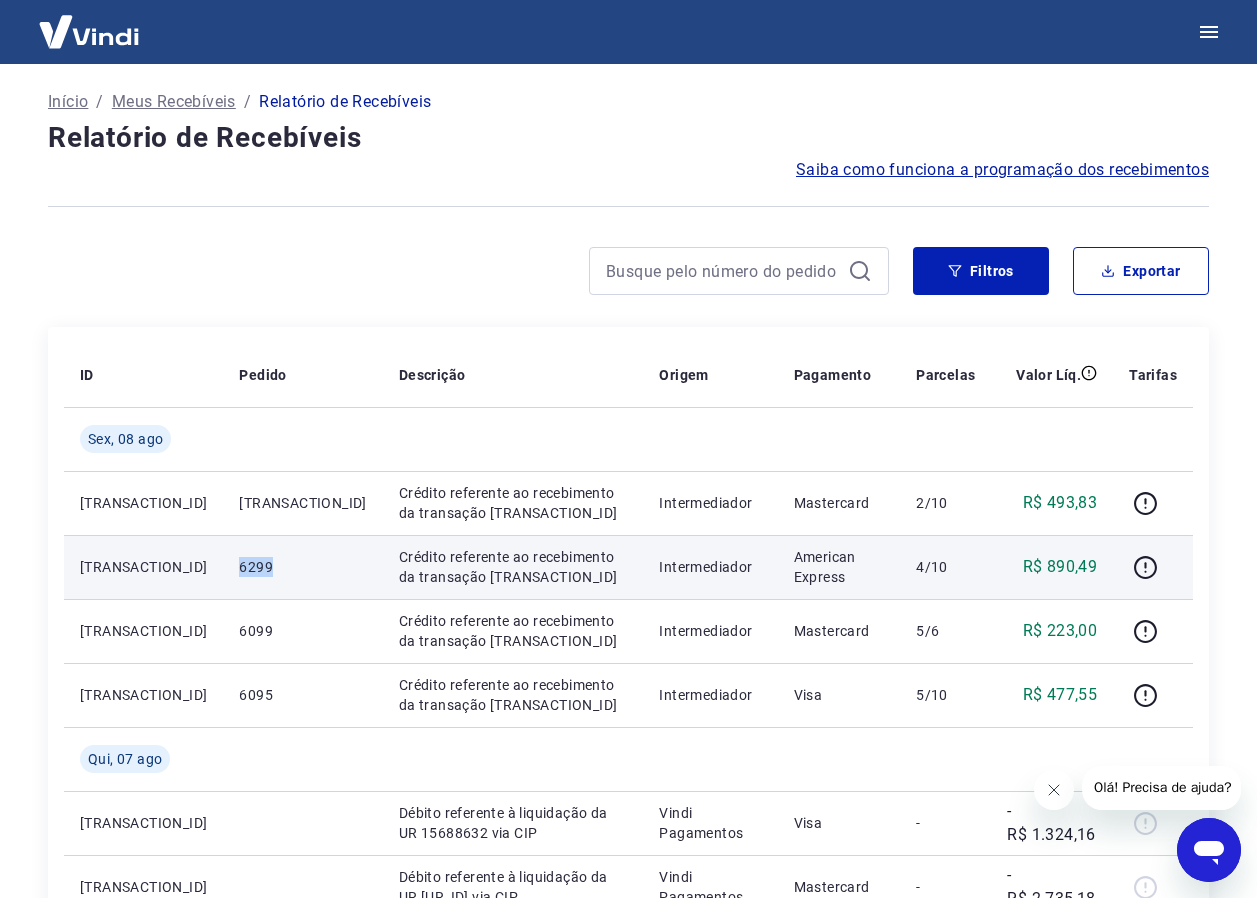 drag, startPoint x: 208, startPoint y: 564, endPoint x: 250, endPoint y: 572, distance: 42.755116 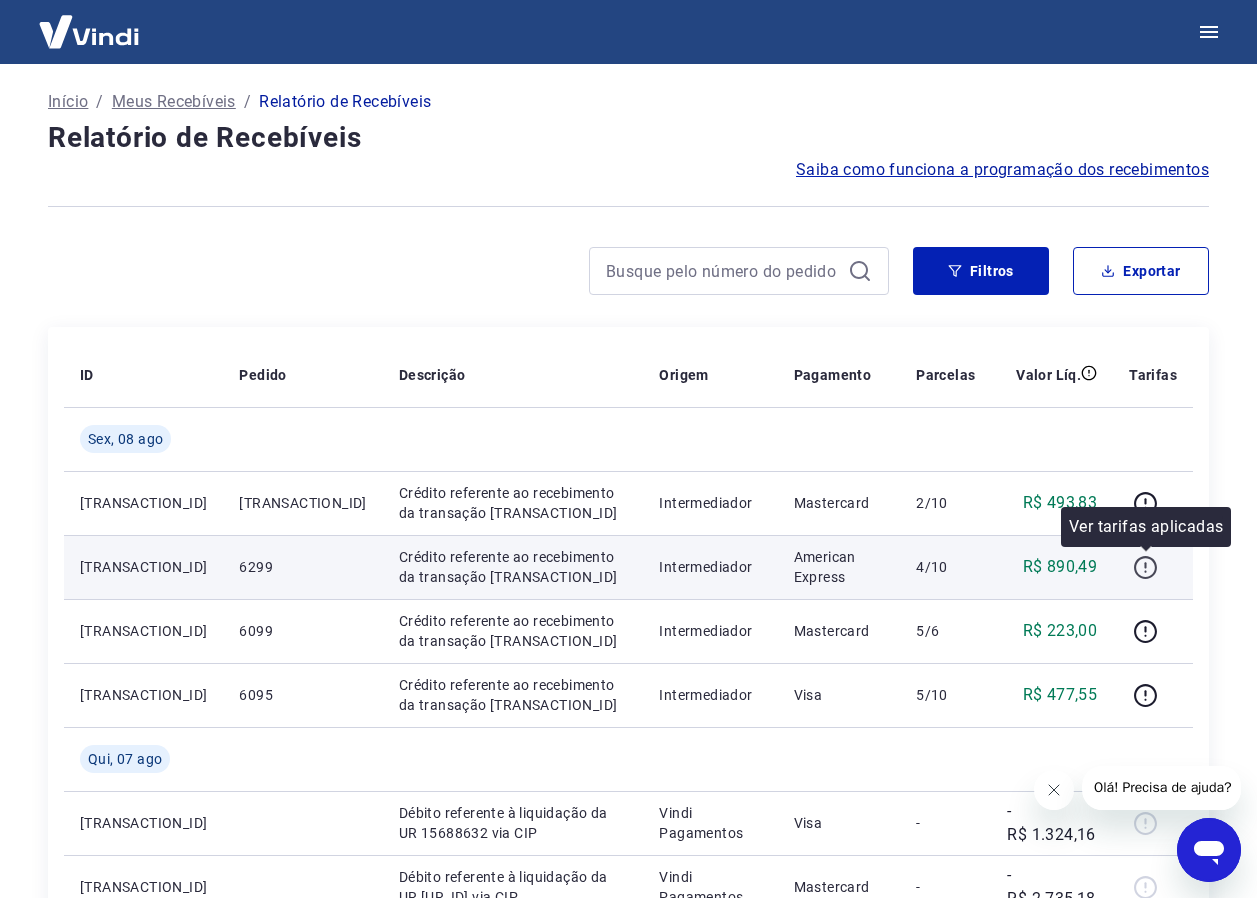 click 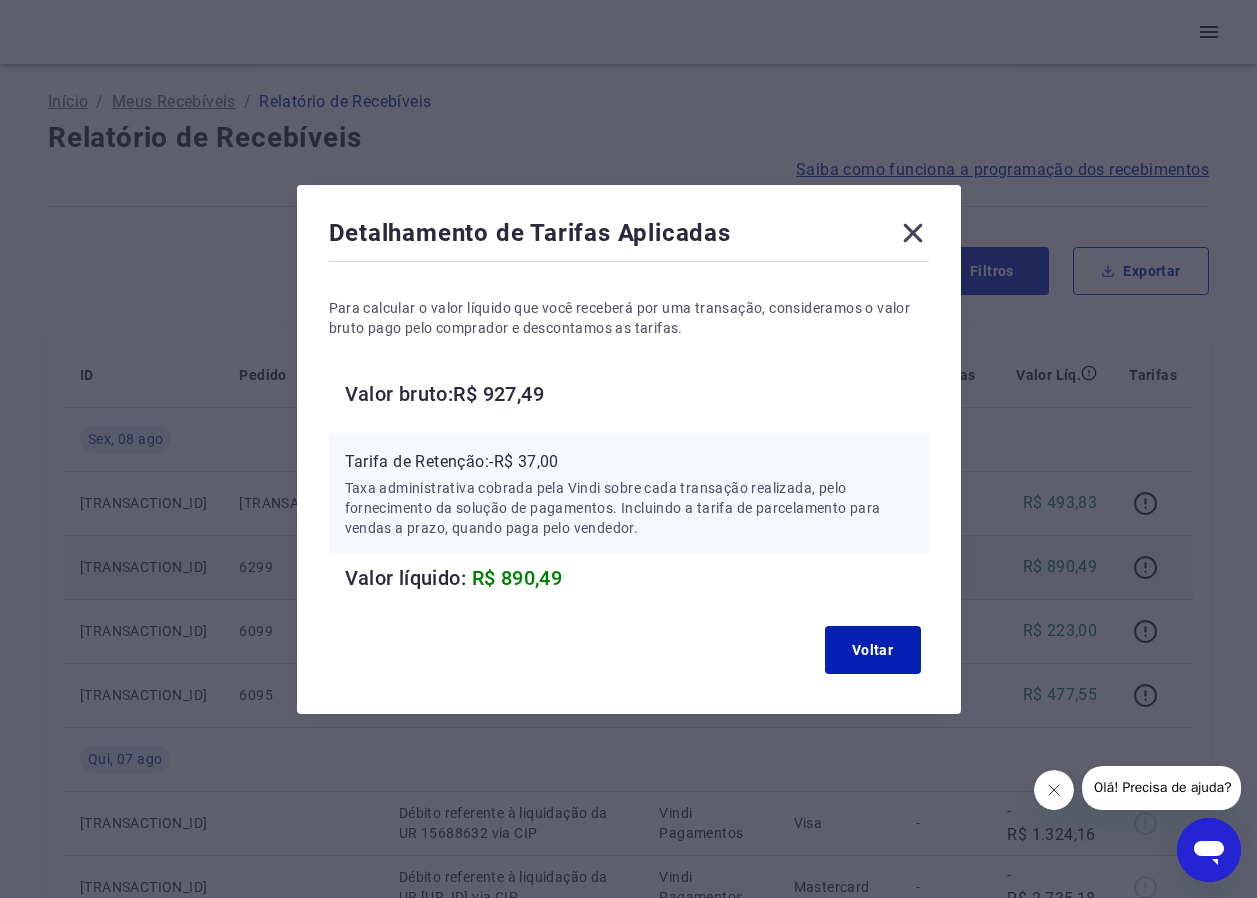 click 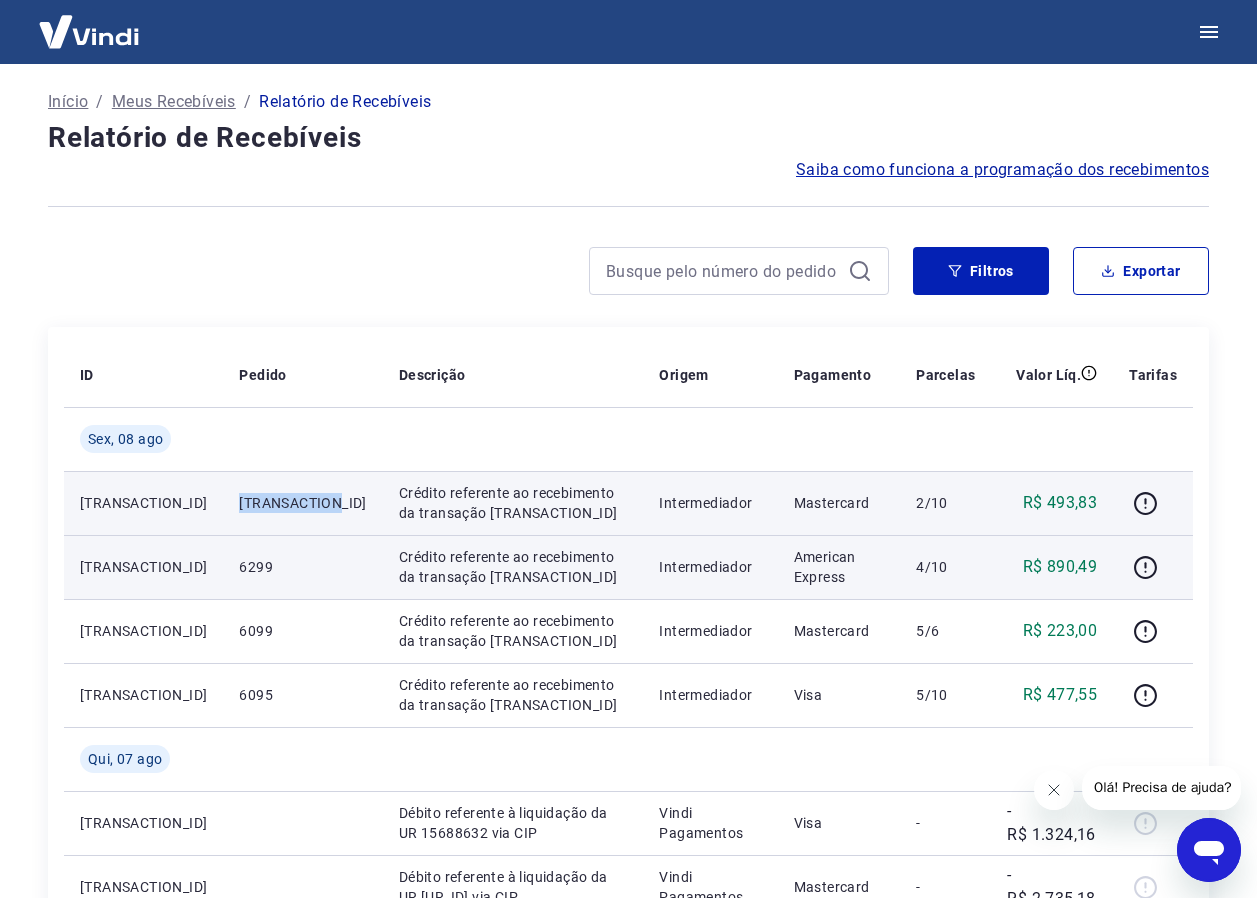 drag, startPoint x: 207, startPoint y: 502, endPoint x: 313, endPoint y: 506, distance: 106.07545 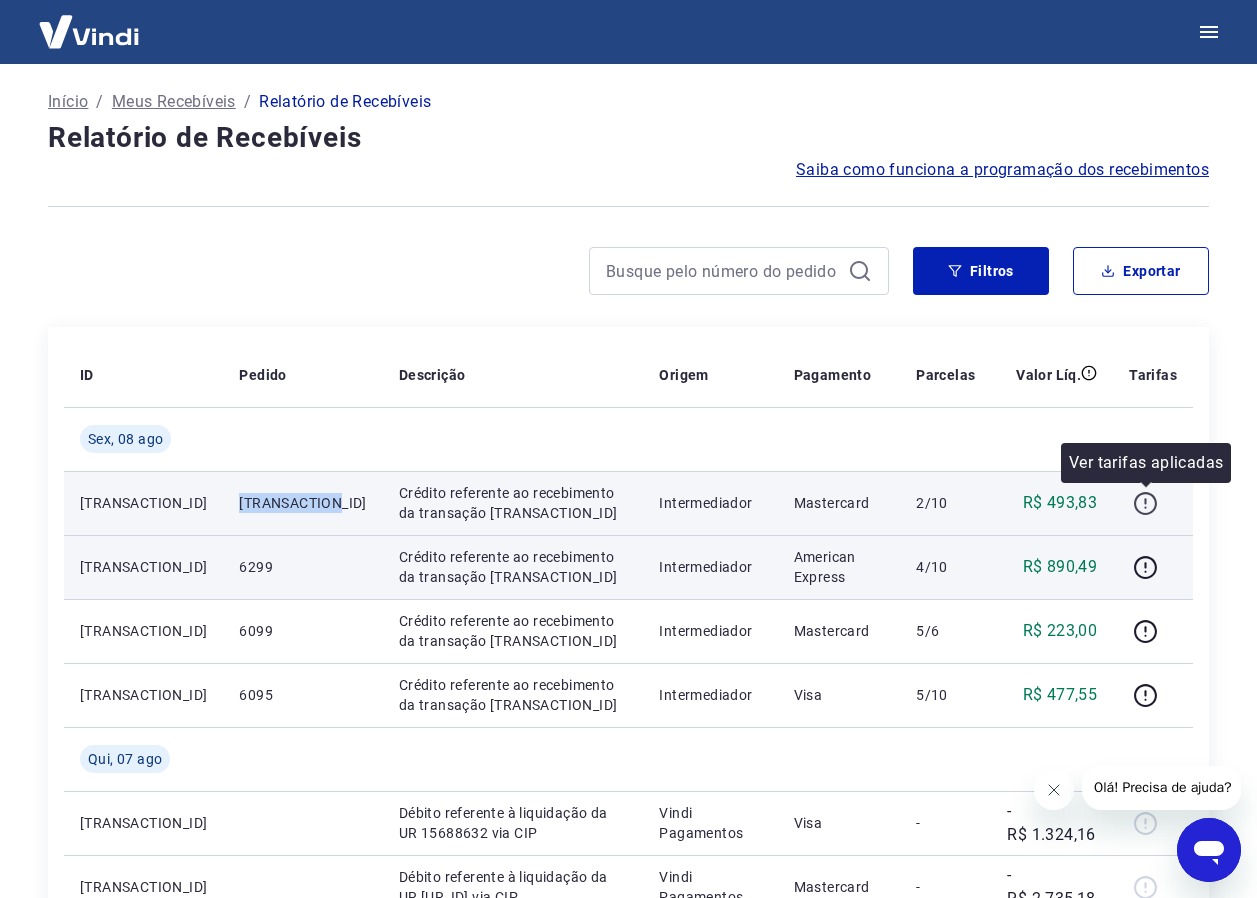 click 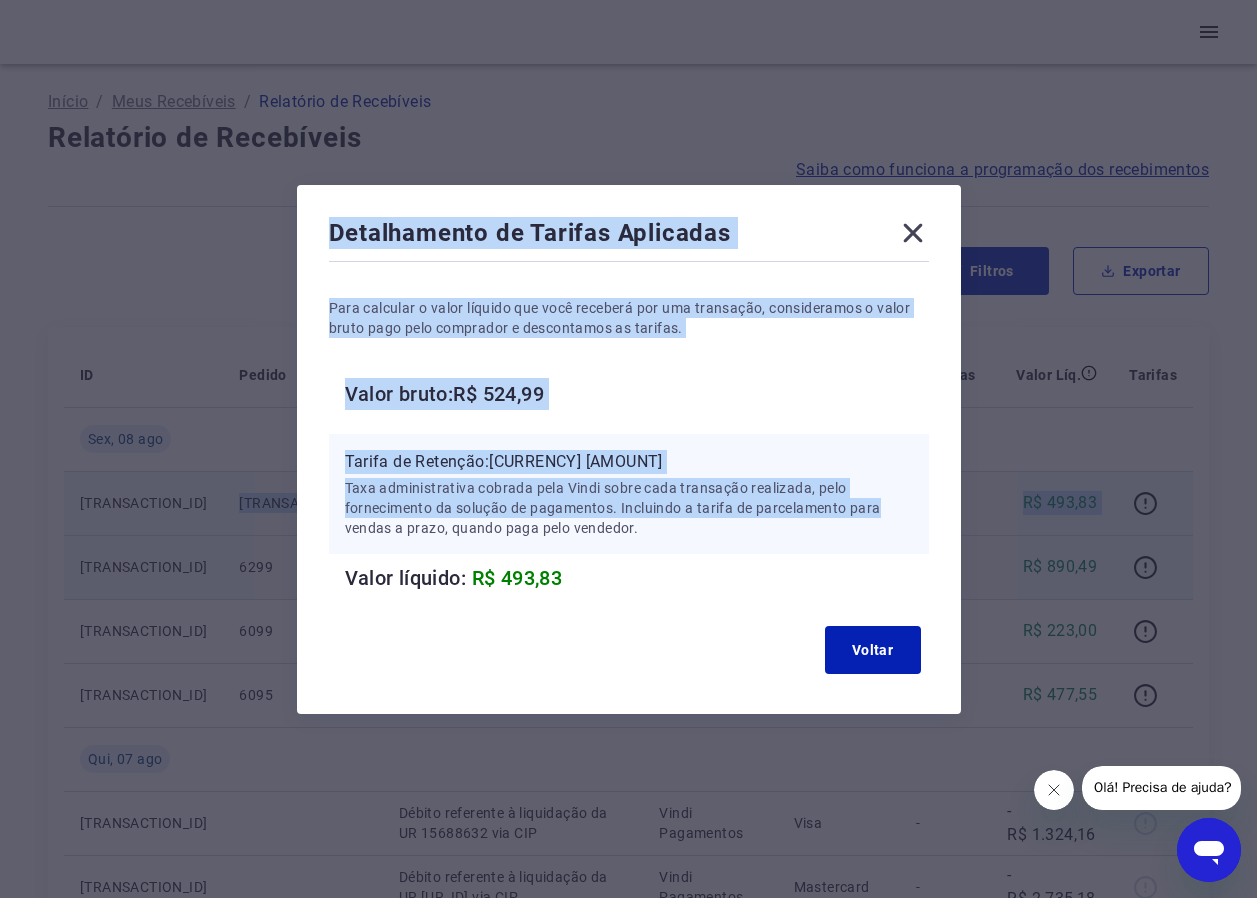 click 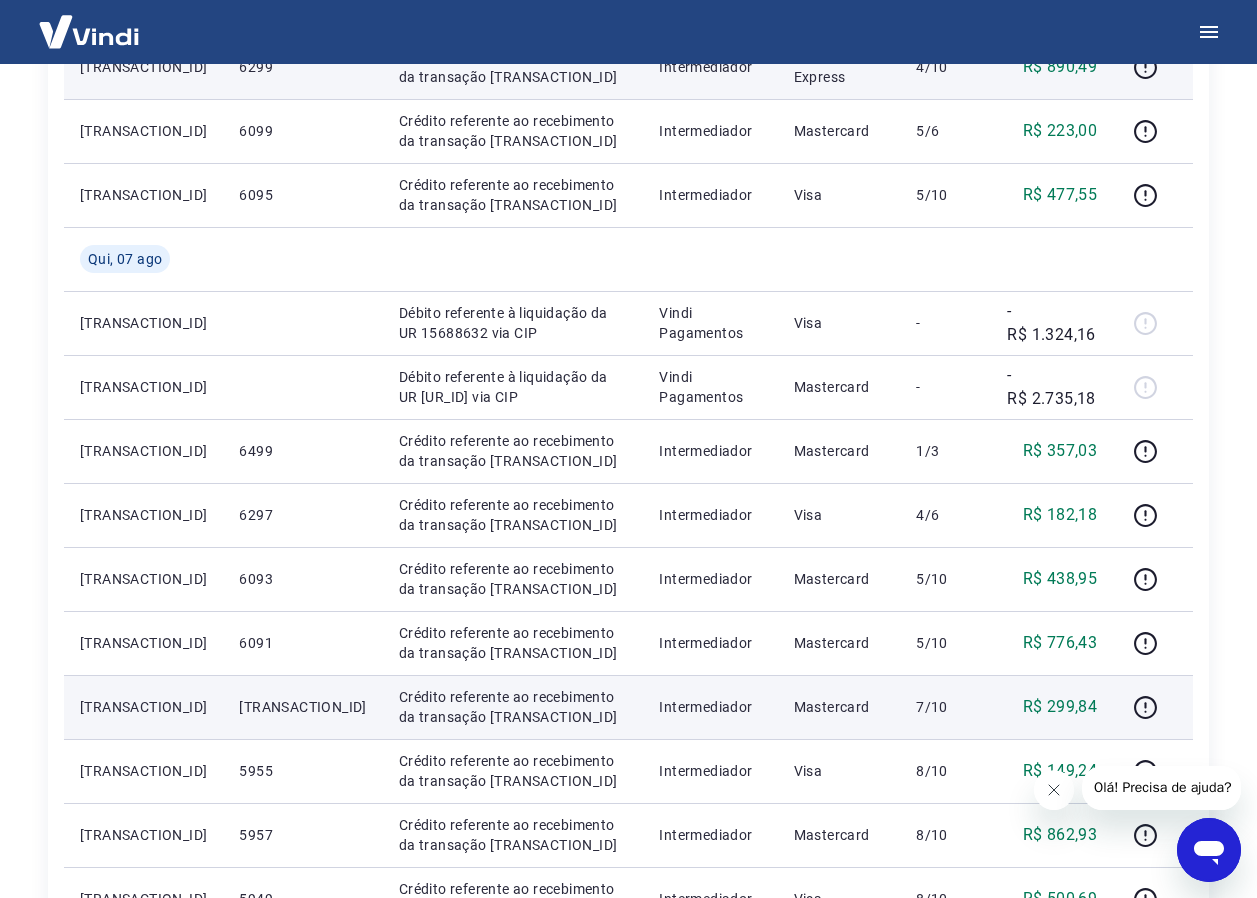 scroll, scrollTop: 700, scrollLeft: 0, axis: vertical 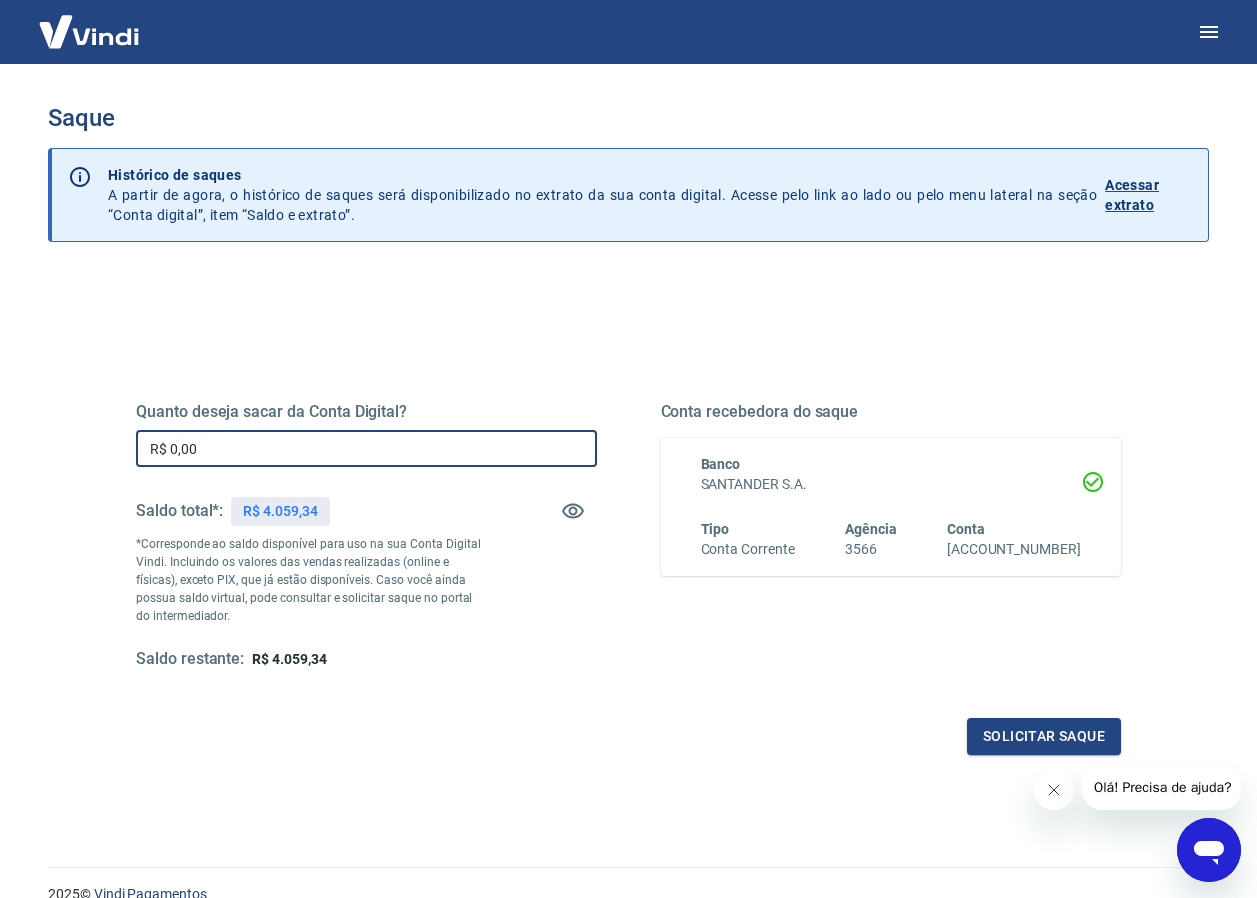 click on "R$ 0,00" at bounding box center [366, 448] 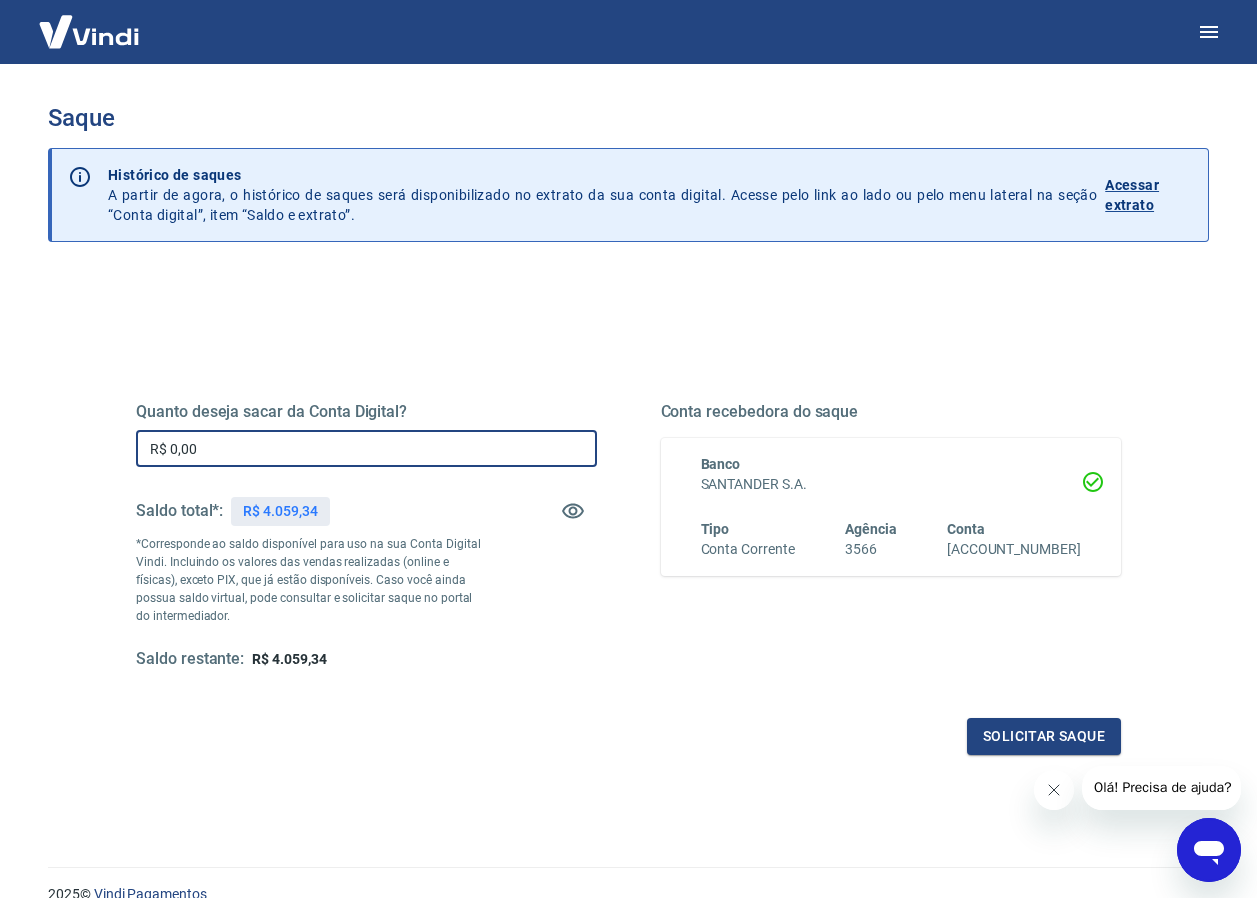 drag, startPoint x: 209, startPoint y: 453, endPoint x: 104, endPoint y: 445, distance: 105.30432 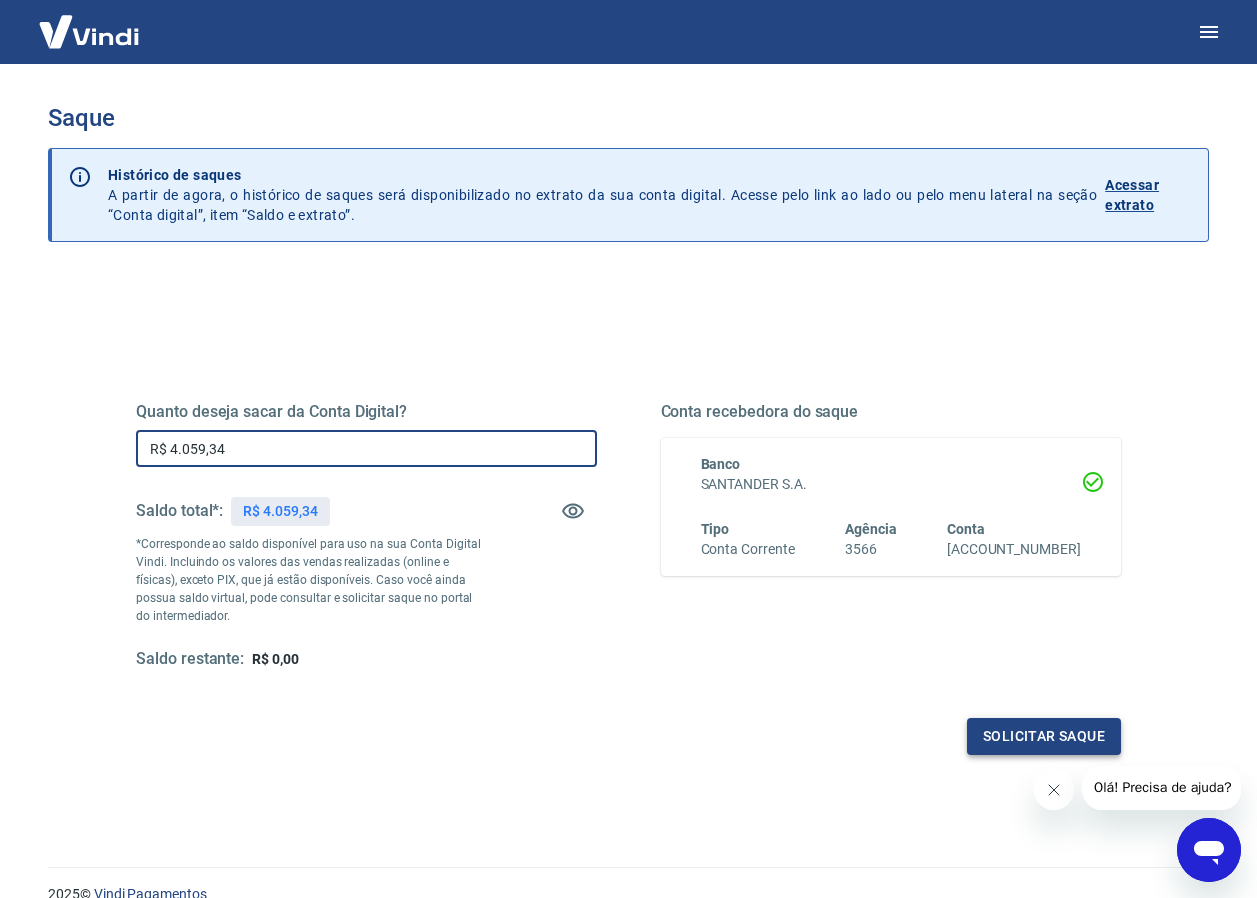 type on "R$ 4.059,34" 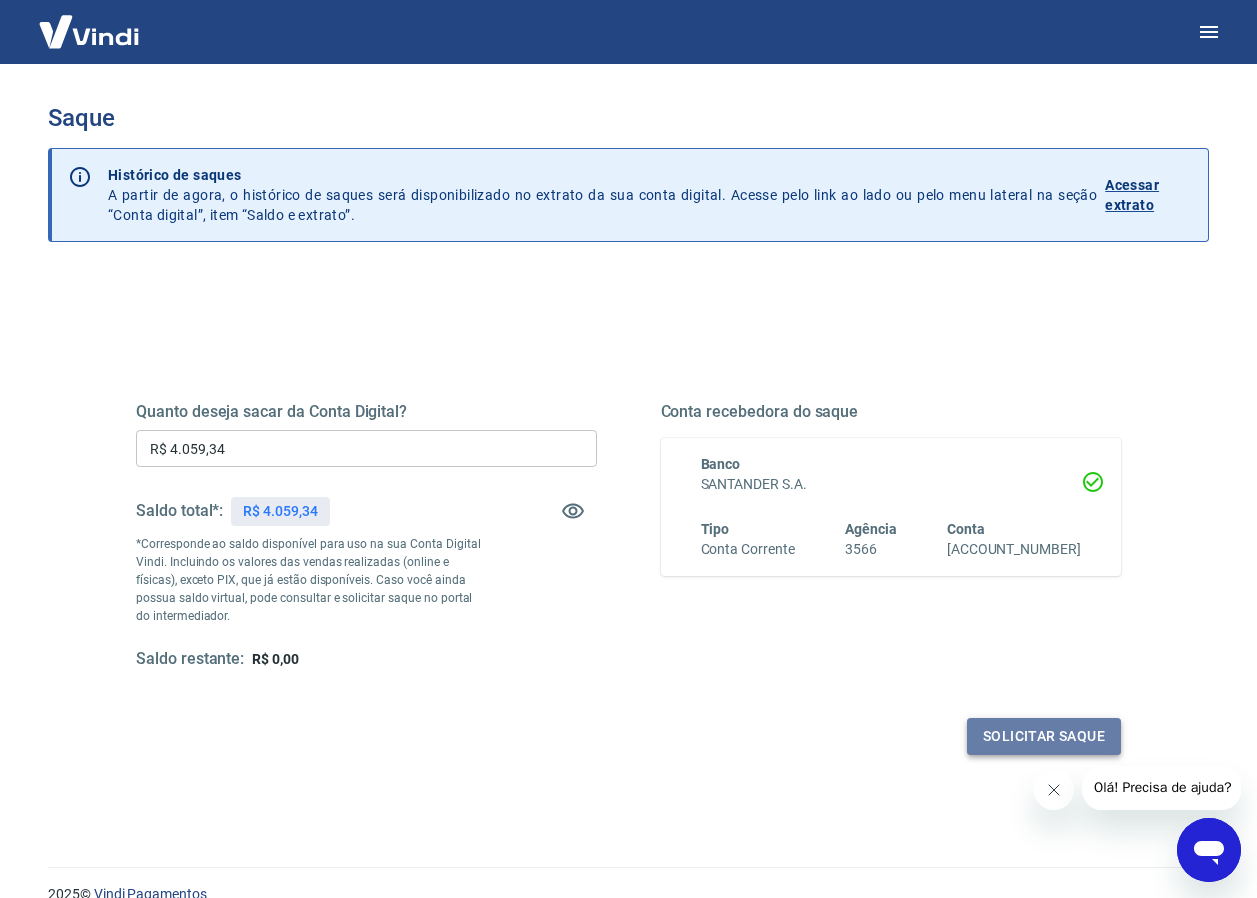 click on "Solicitar saque" at bounding box center [1044, 736] 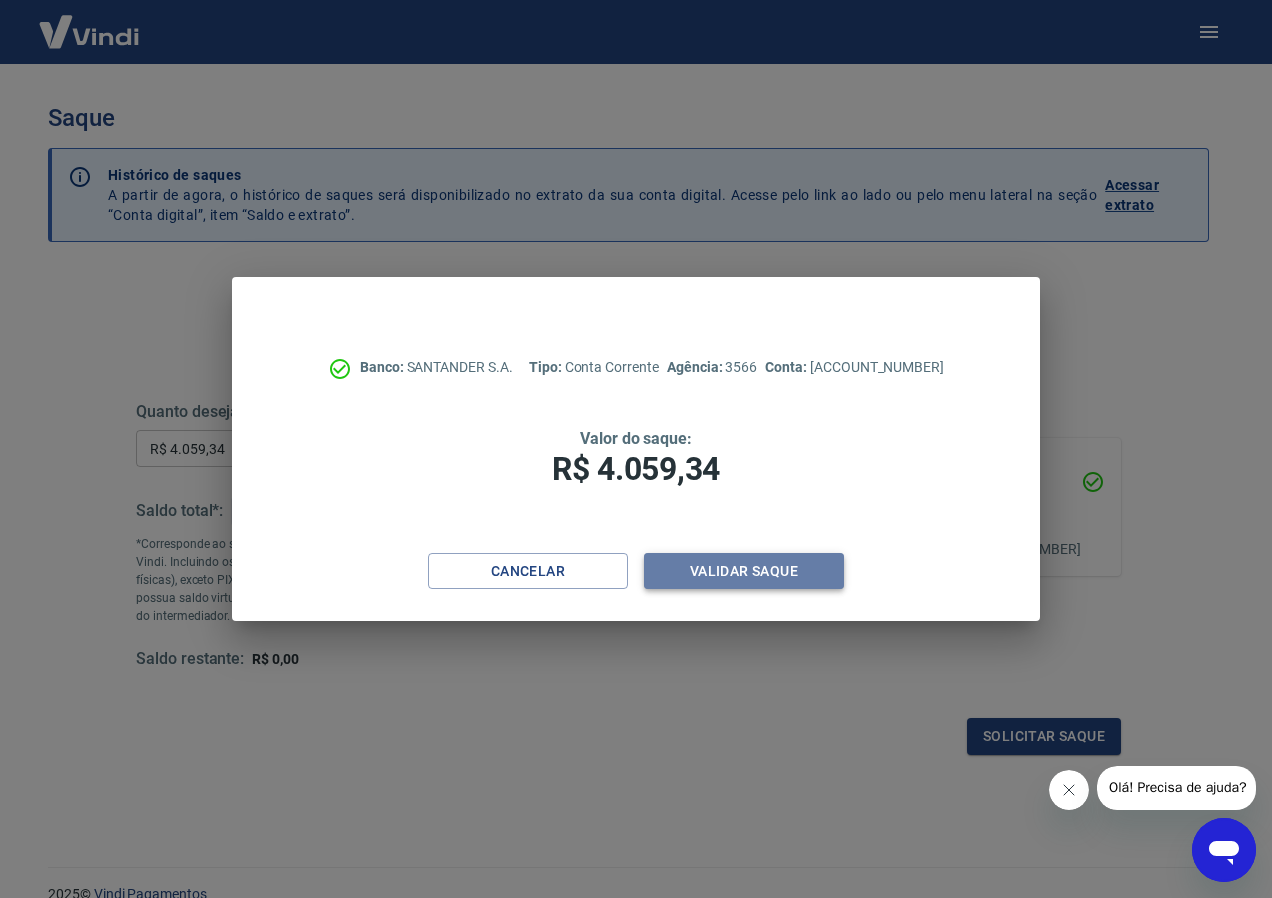click on "Validar saque" at bounding box center (744, 571) 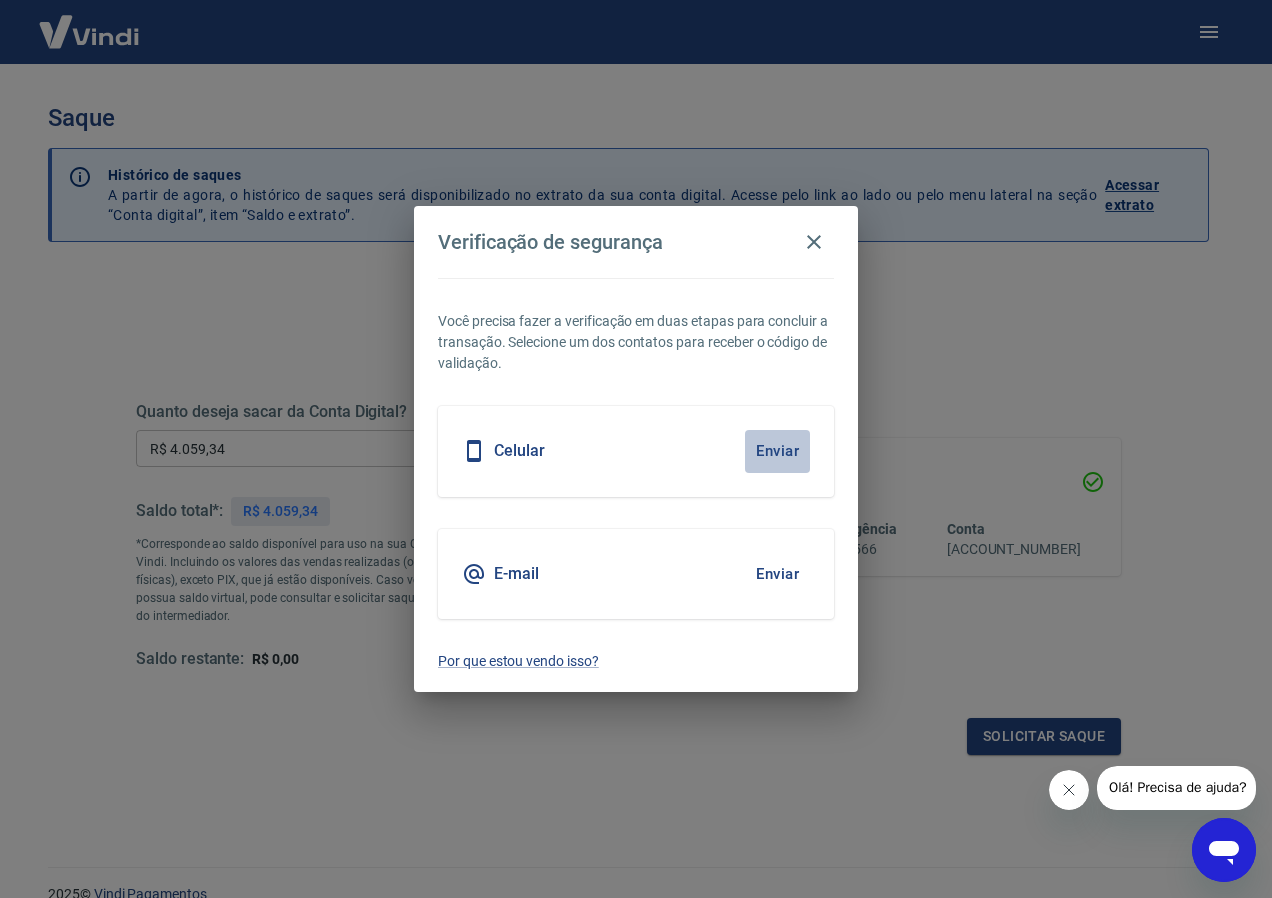 click on "Enviar" at bounding box center (777, 451) 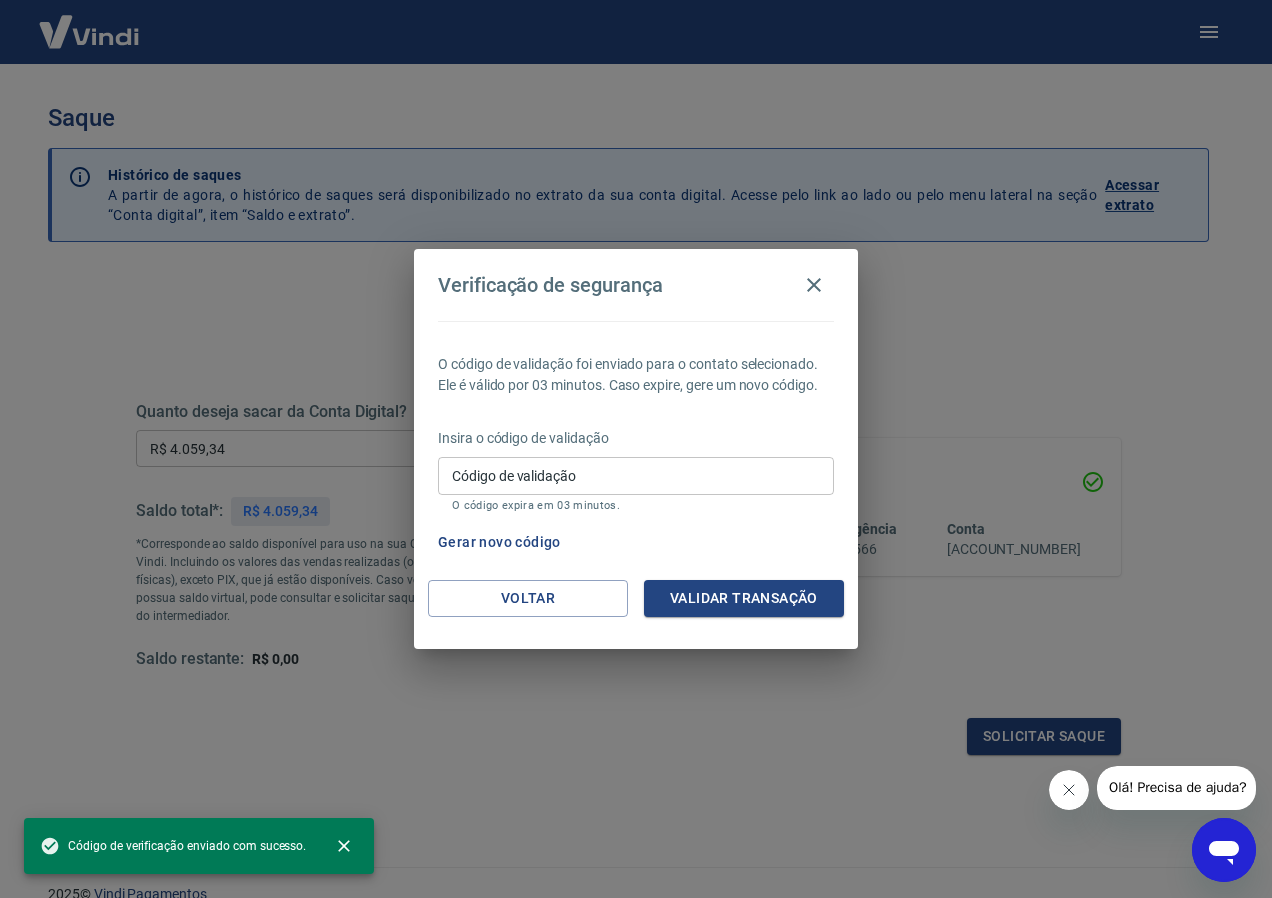 click on "Código de validação" at bounding box center (636, 475) 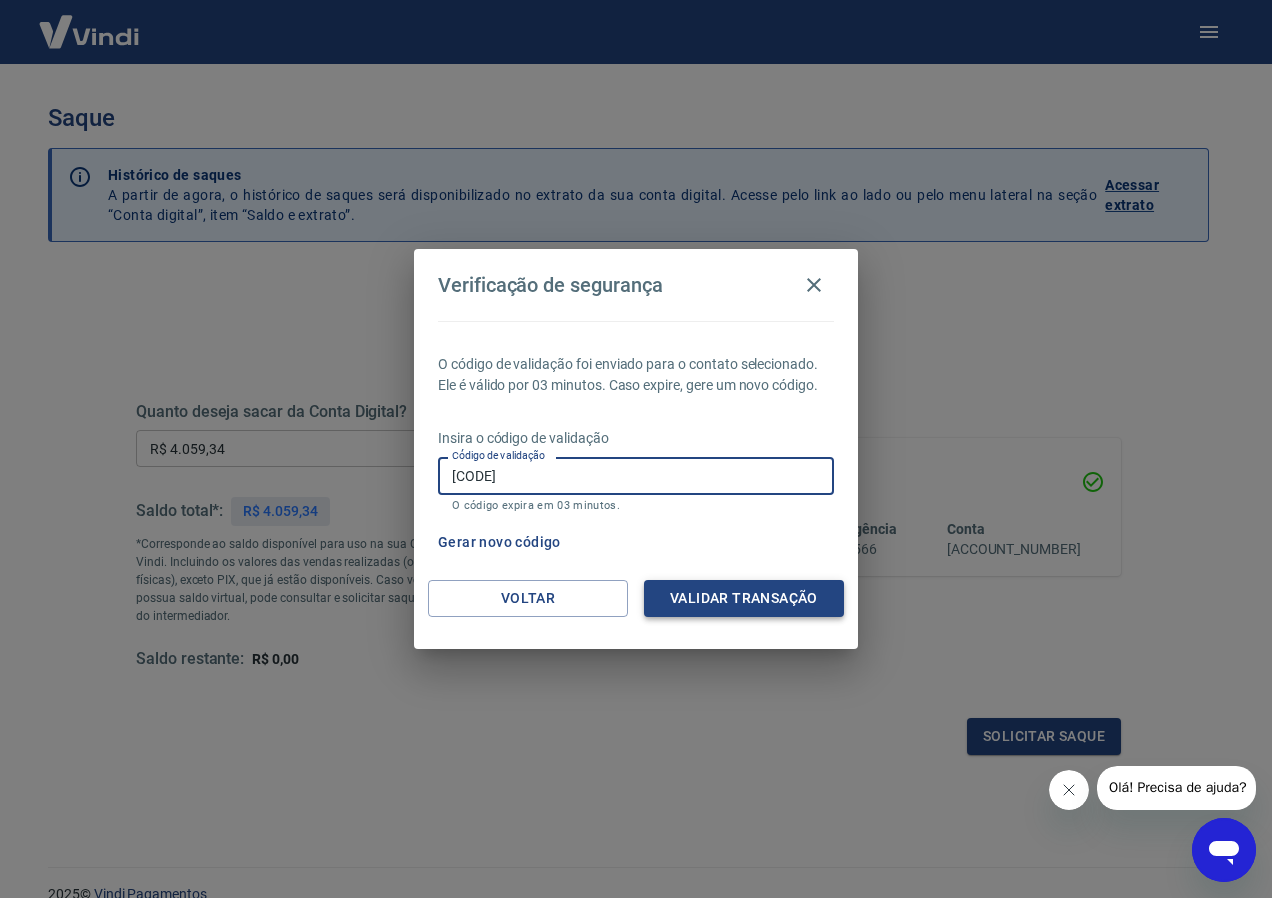 type on "[CODE]" 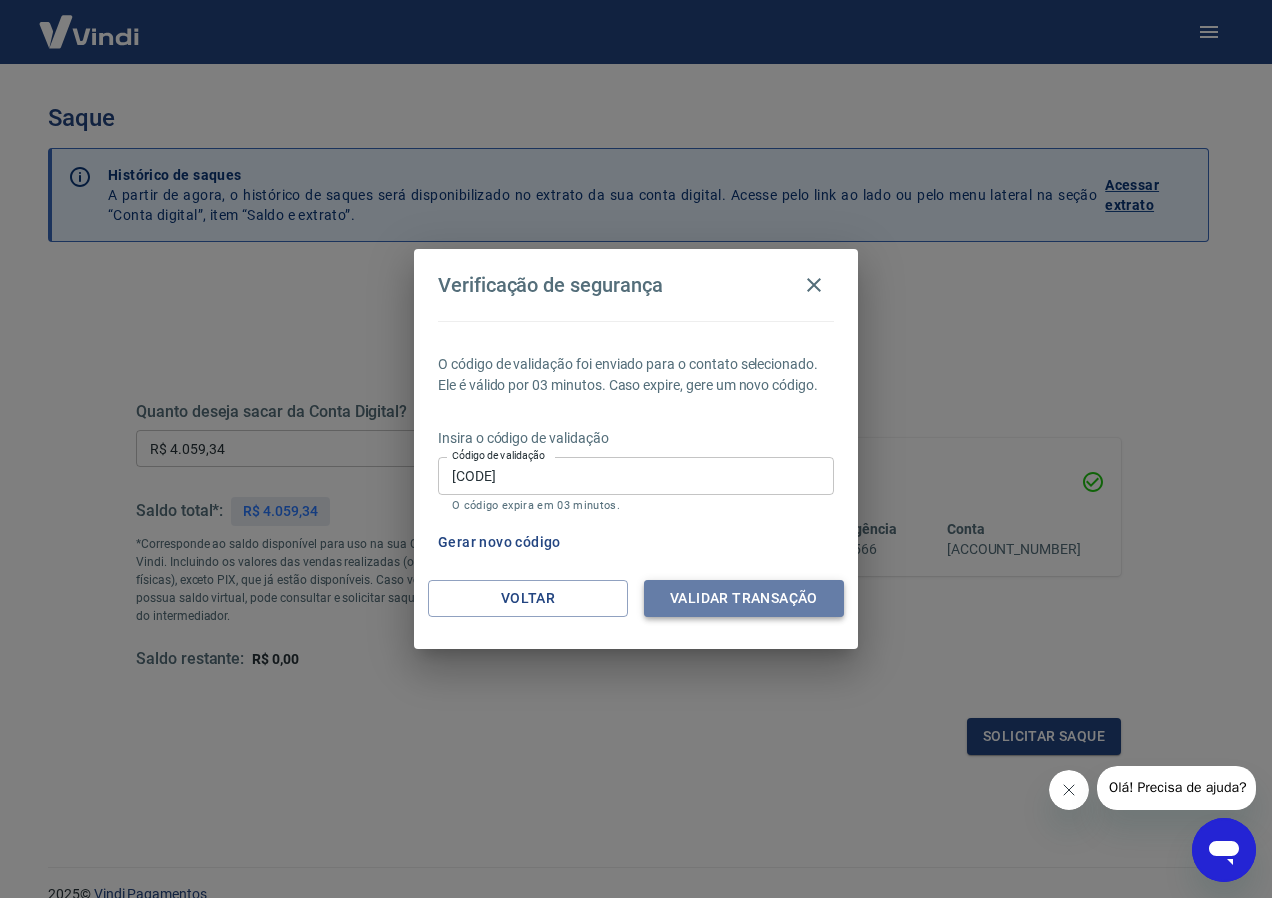 click on "Validar transação" at bounding box center (744, 598) 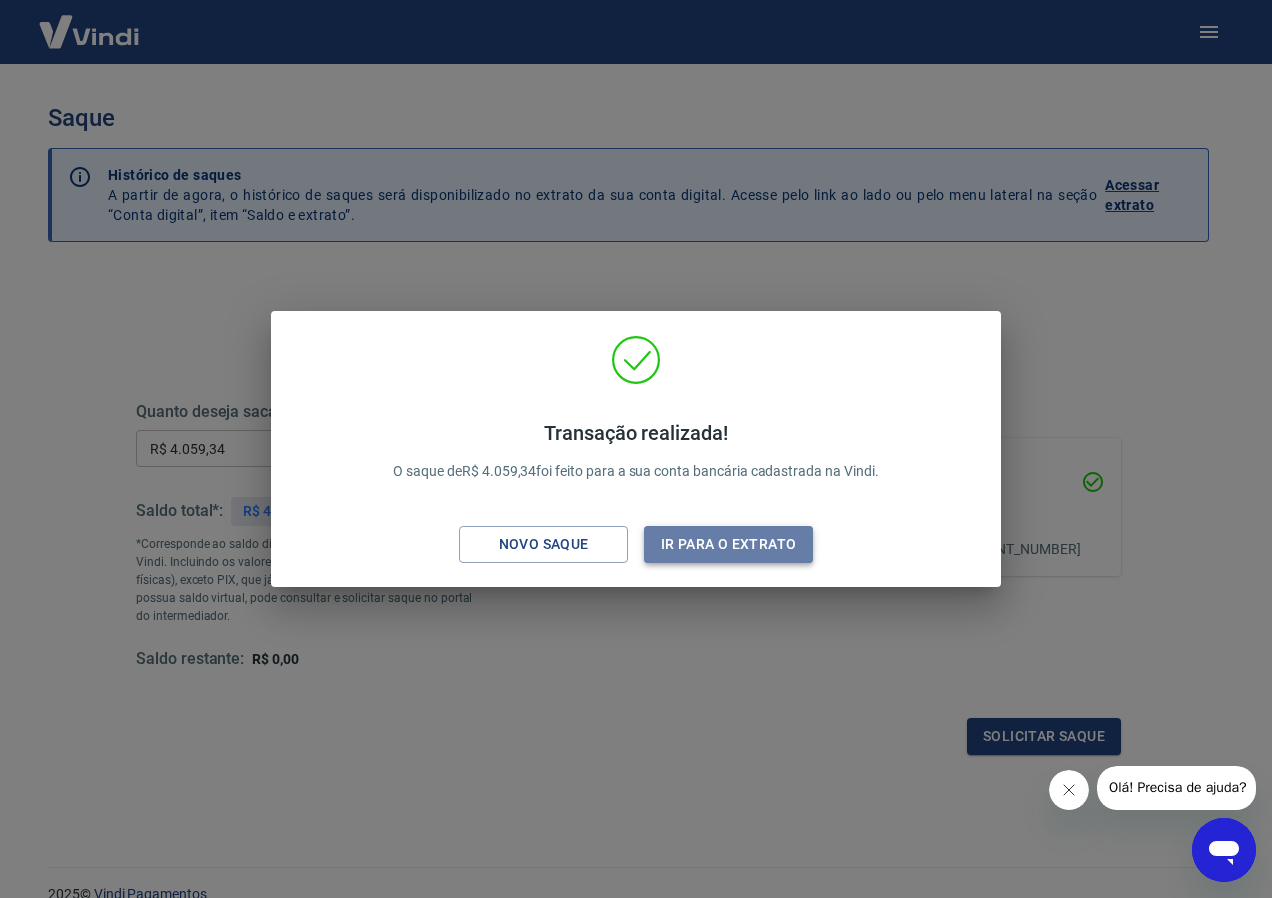 click on "Ir para o extrato" at bounding box center [728, 544] 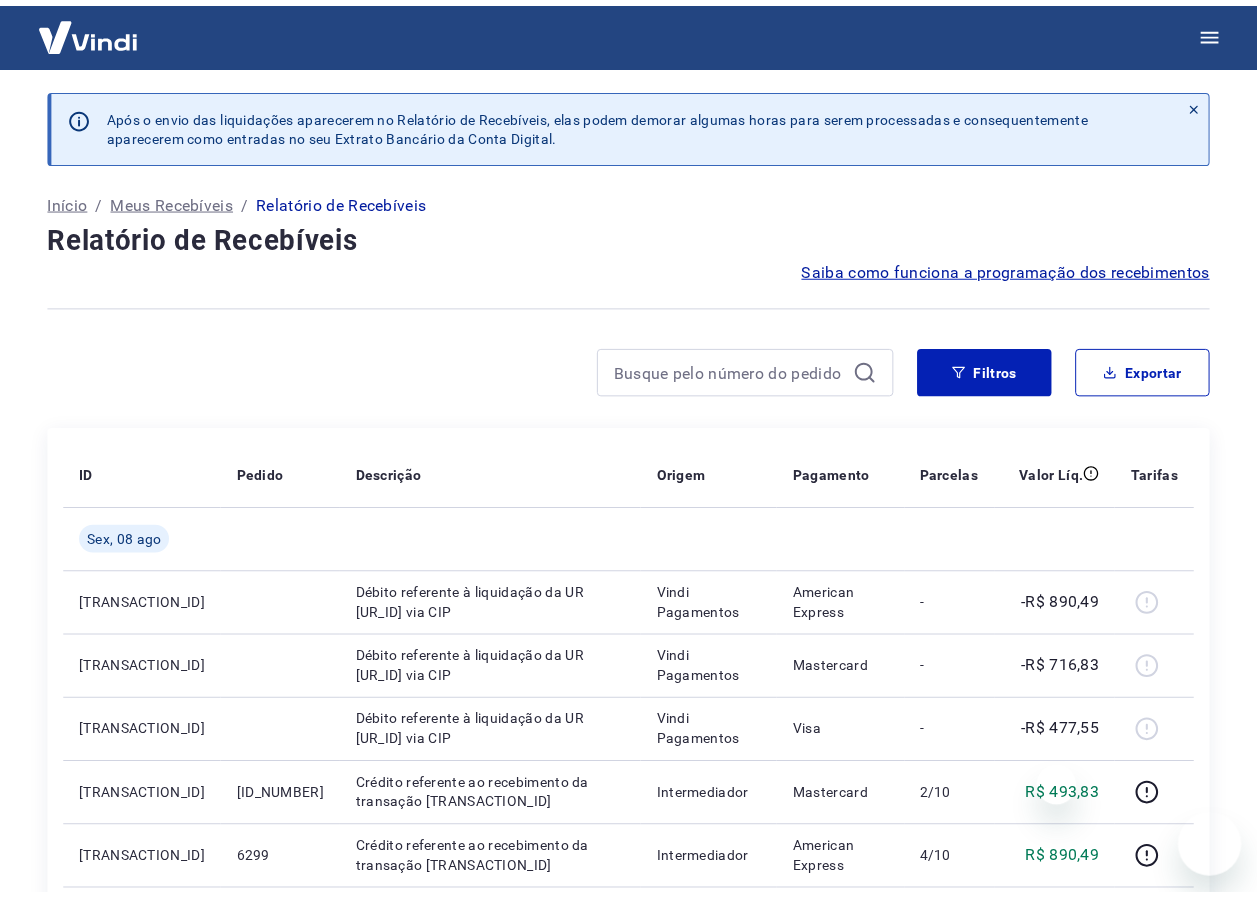 scroll, scrollTop: 0, scrollLeft: 0, axis: both 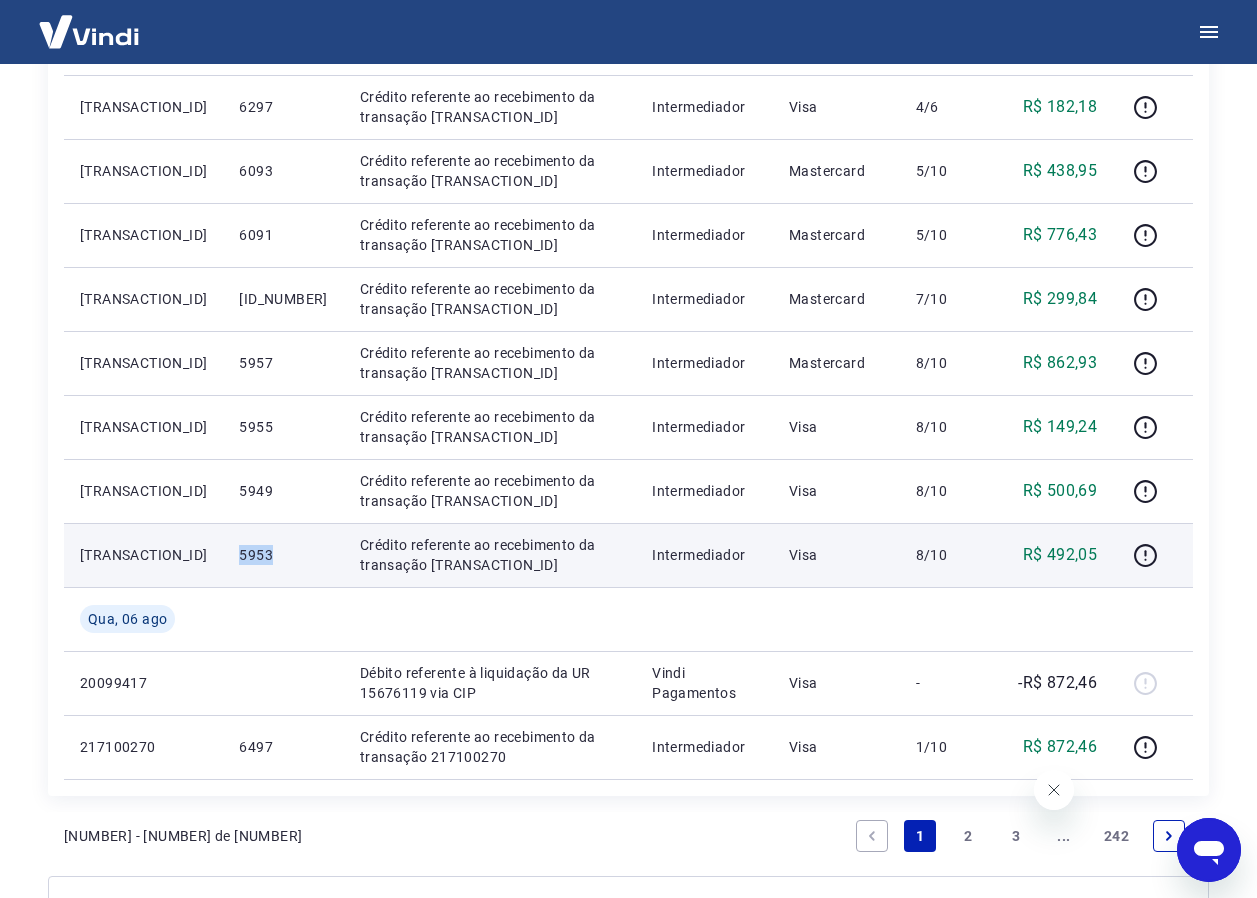 drag, startPoint x: 194, startPoint y: 546, endPoint x: 247, endPoint y: 547, distance: 53.009434 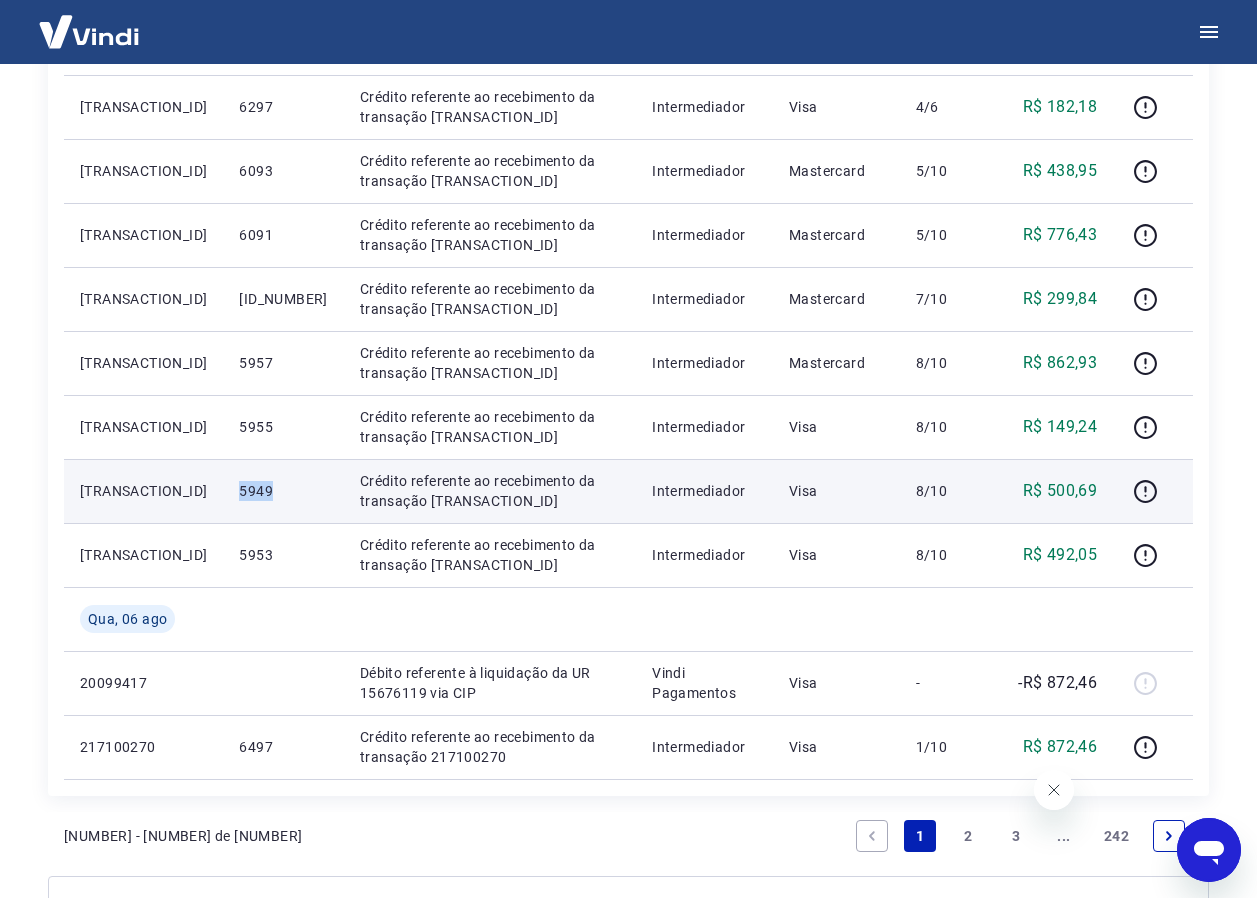 drag, startPoint x: 199, startPoint y: 494, endPoint x: 241, endPoint y: 488, distance: 42.426407 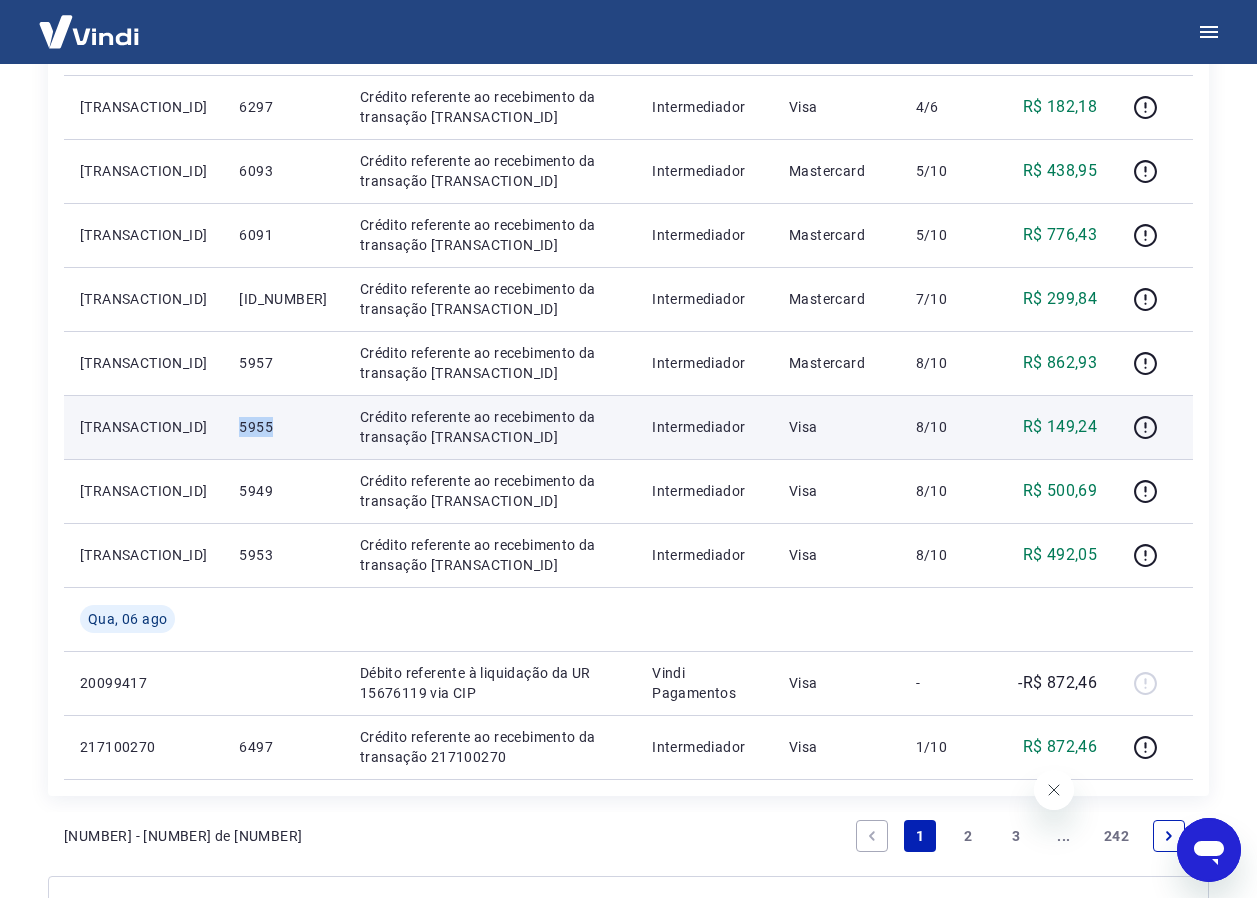 drag, startPoint x: 201, startPoint y: 442, endPoint x: 259, endPoint y: 424, distance: 60.728905 